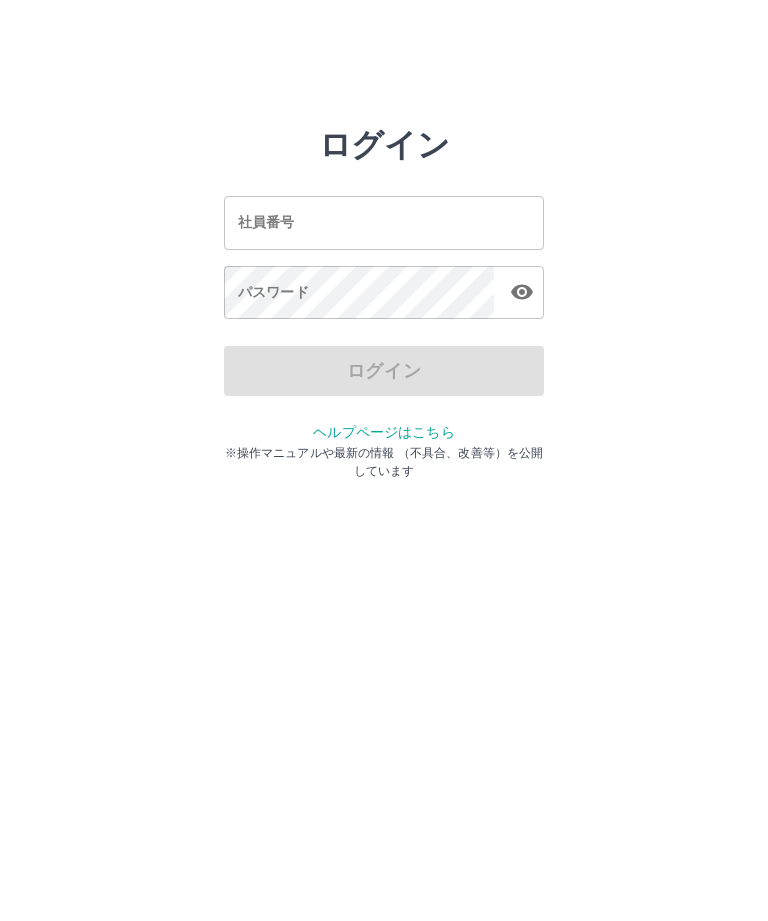 scroll, scrollTop: 0, scrollLeft: 0, axis: both 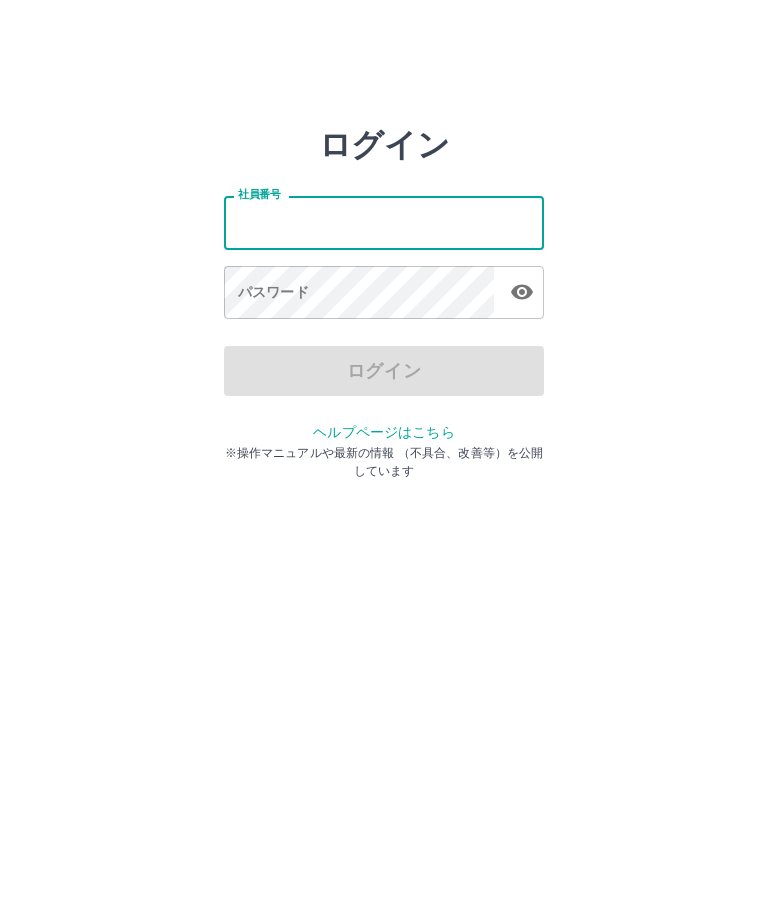 type on "*******" 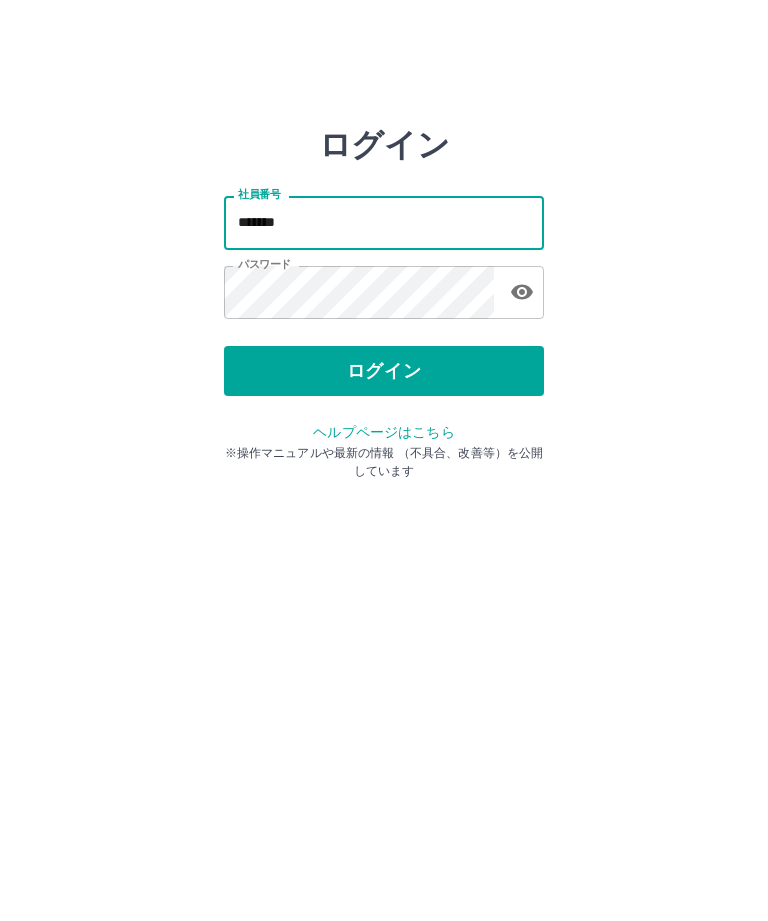 click on "ログイン" at bounding box center [384, 371] 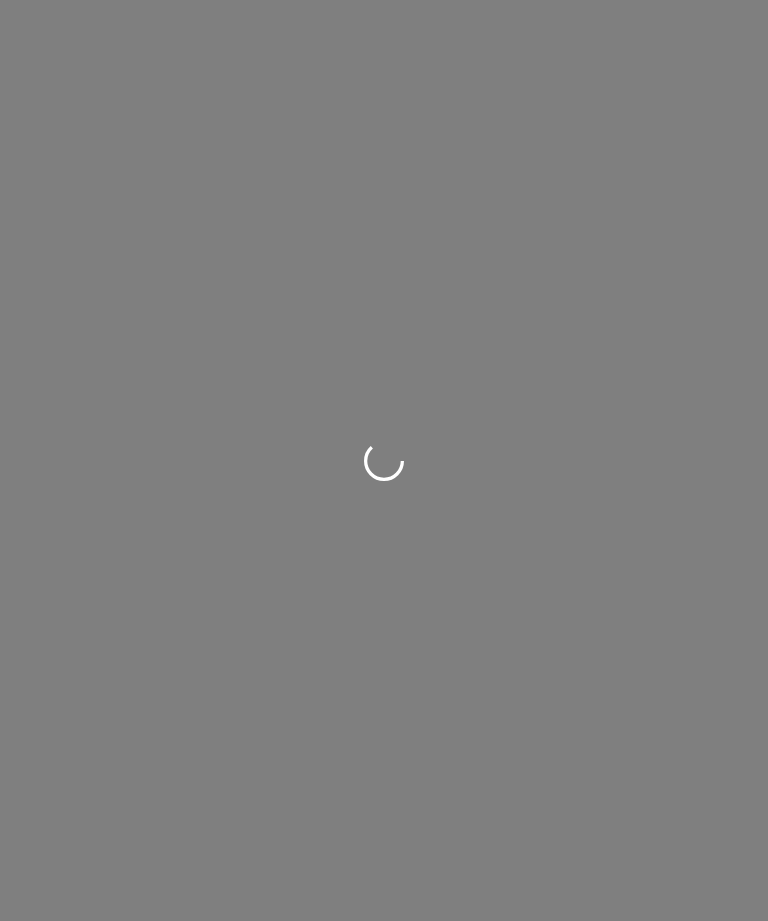 scroll, scrollTop: 0, scrollLeft: 0, axis: both 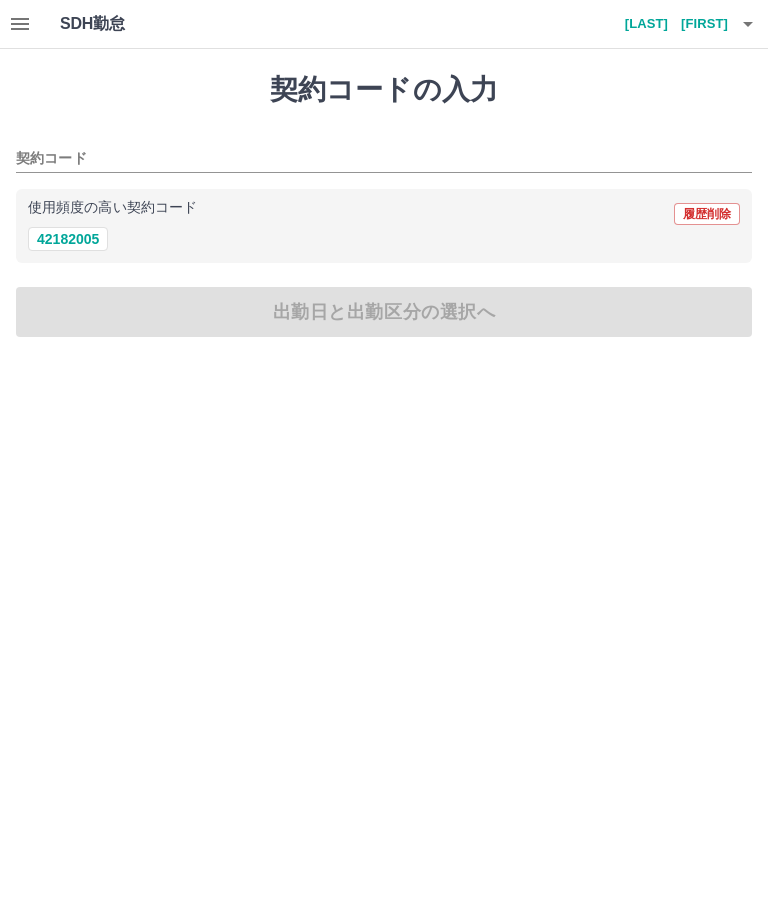 click on "42182005" at bounding box center (68, 239) 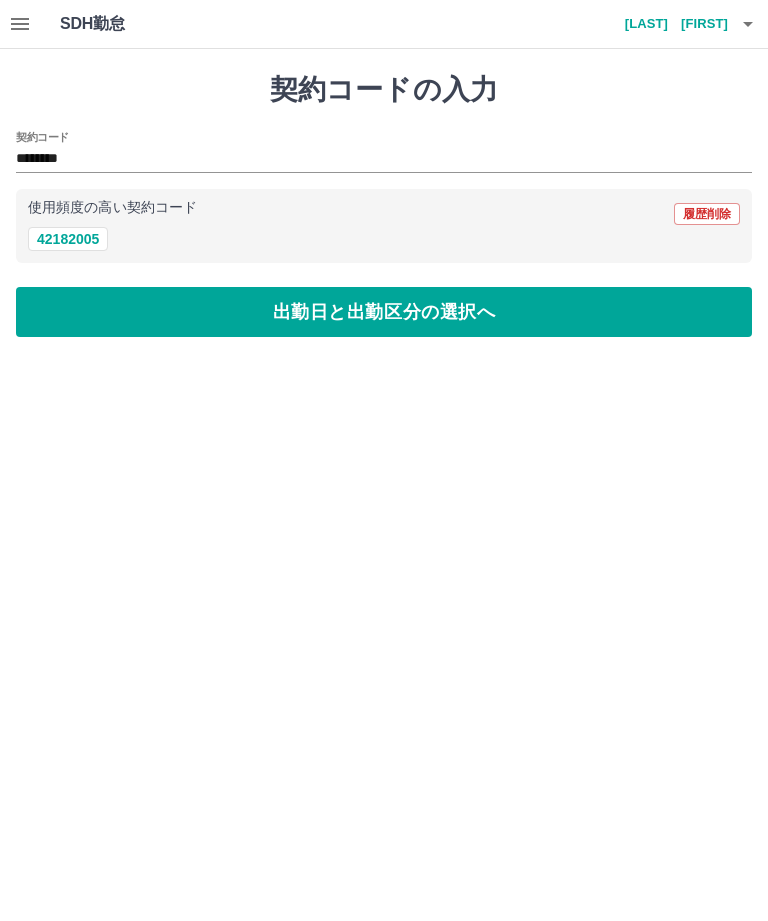 click on "出勤日と出勤区分の選択へ" at bounding box center (384, 312) 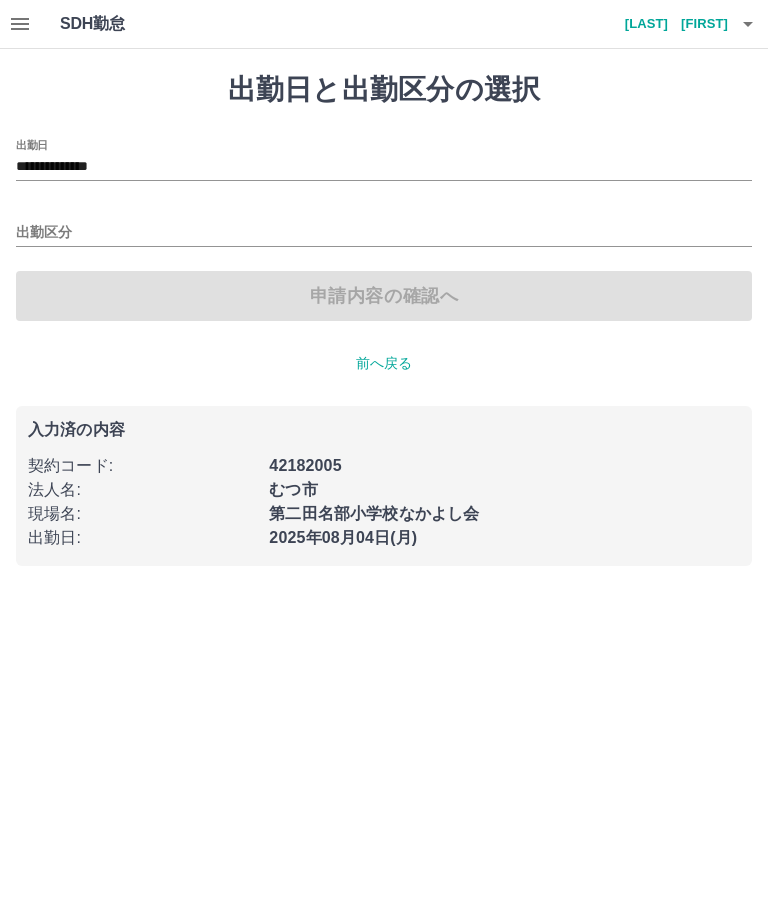 click on "出勤区分" at bounding box center (384, 233) 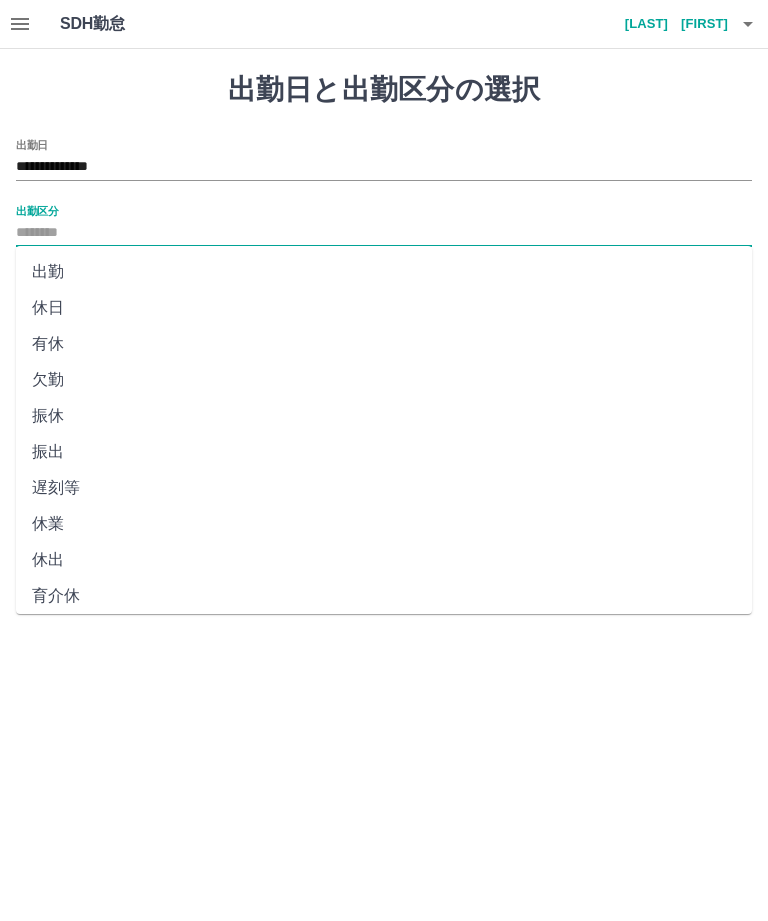 click on "出勤" at bounding box center [384, 272] 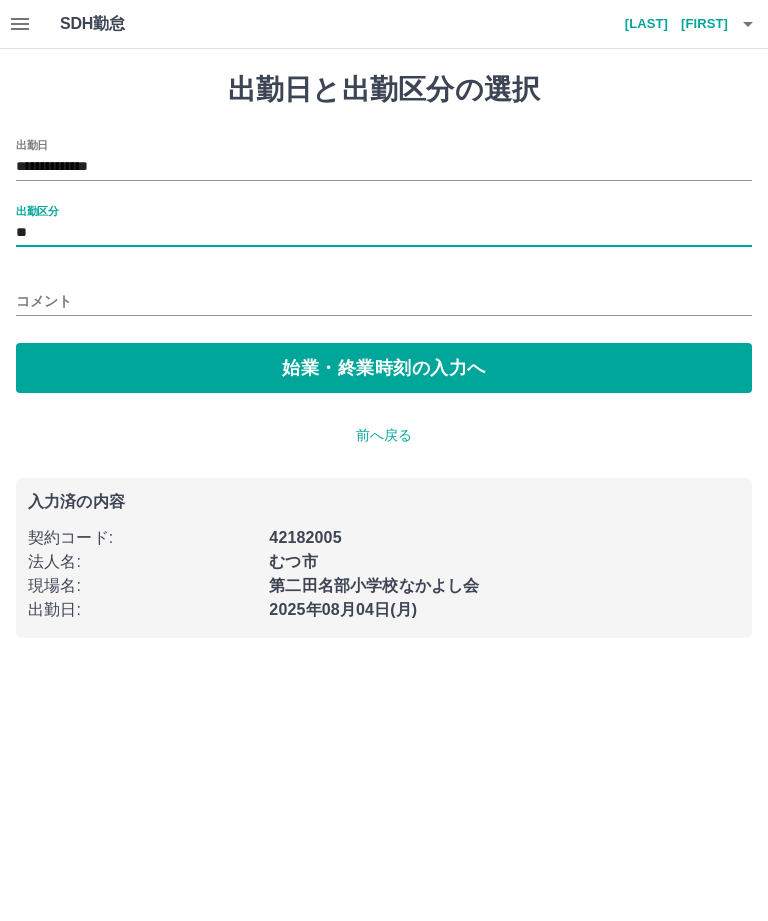 click on "コメント" at bounding box center (384, 301) 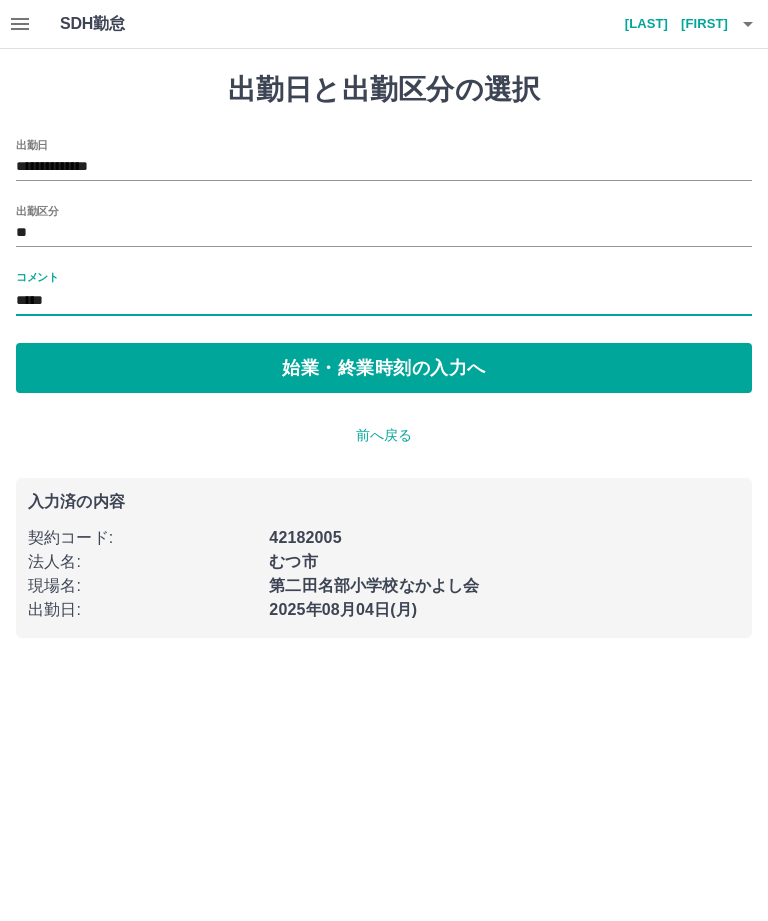 type on "*****" 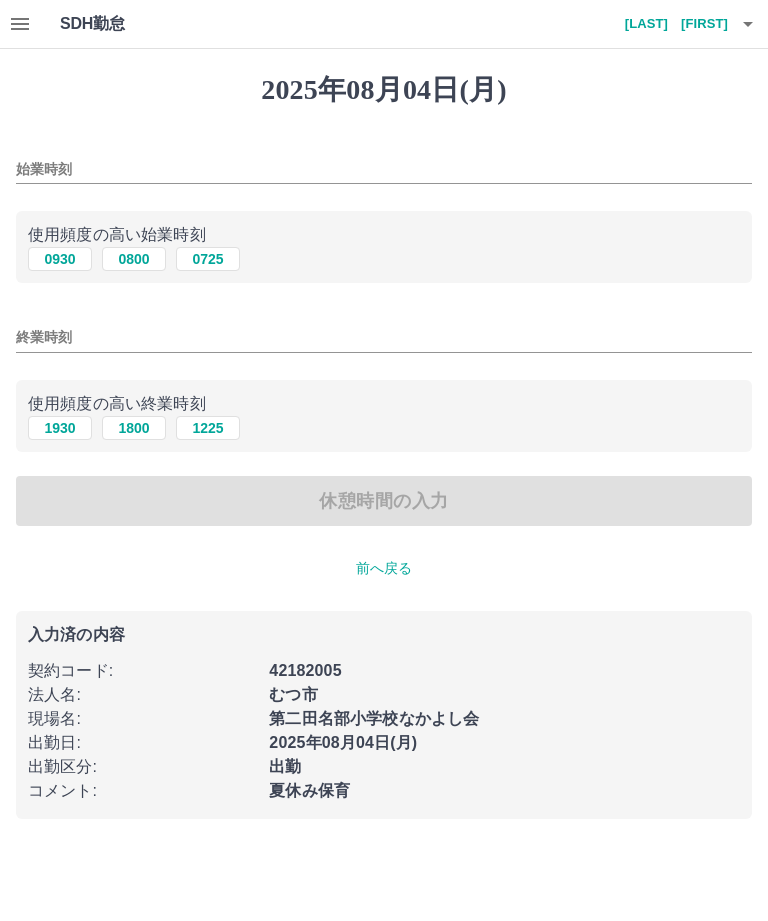 click on "0930" at bounding box center (60, 259) 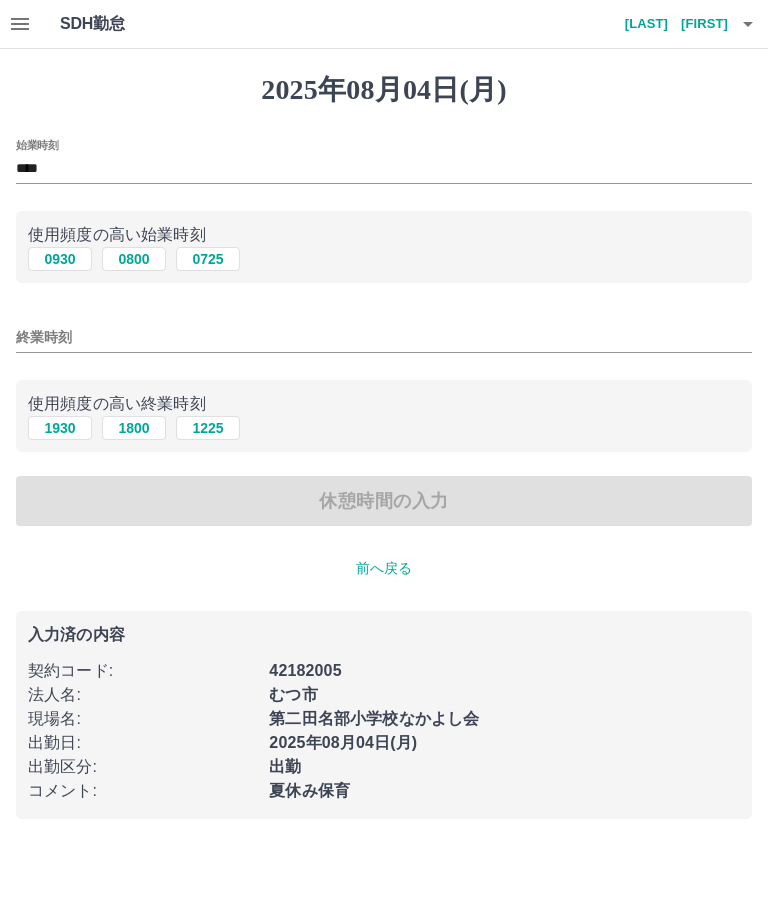 click on "終業時刻" at bounding box center [384, 337] 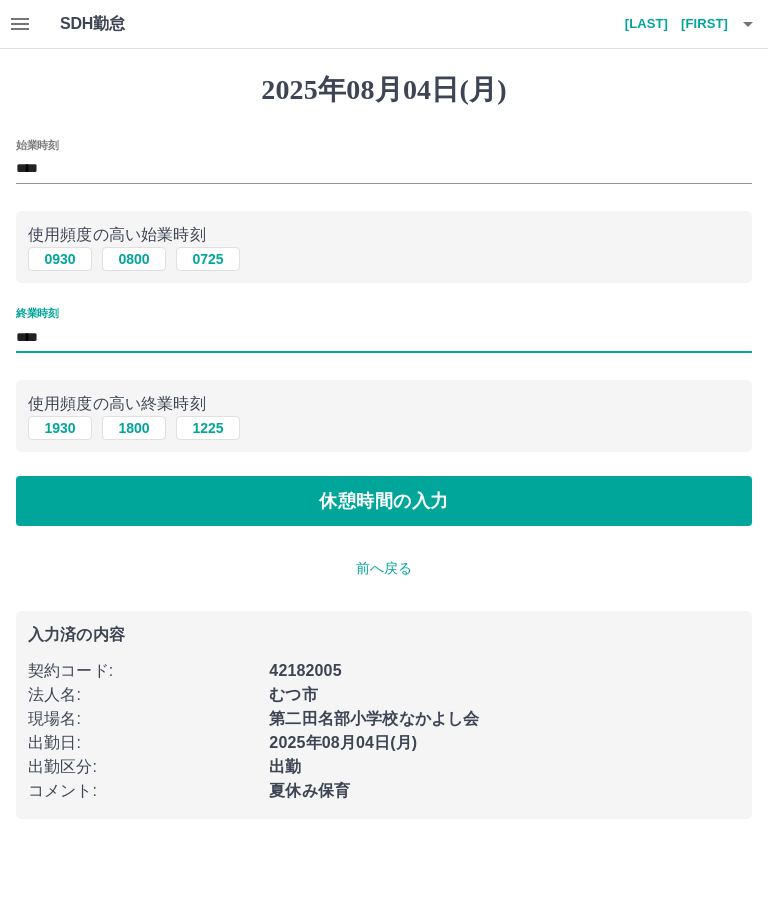 type on "****" 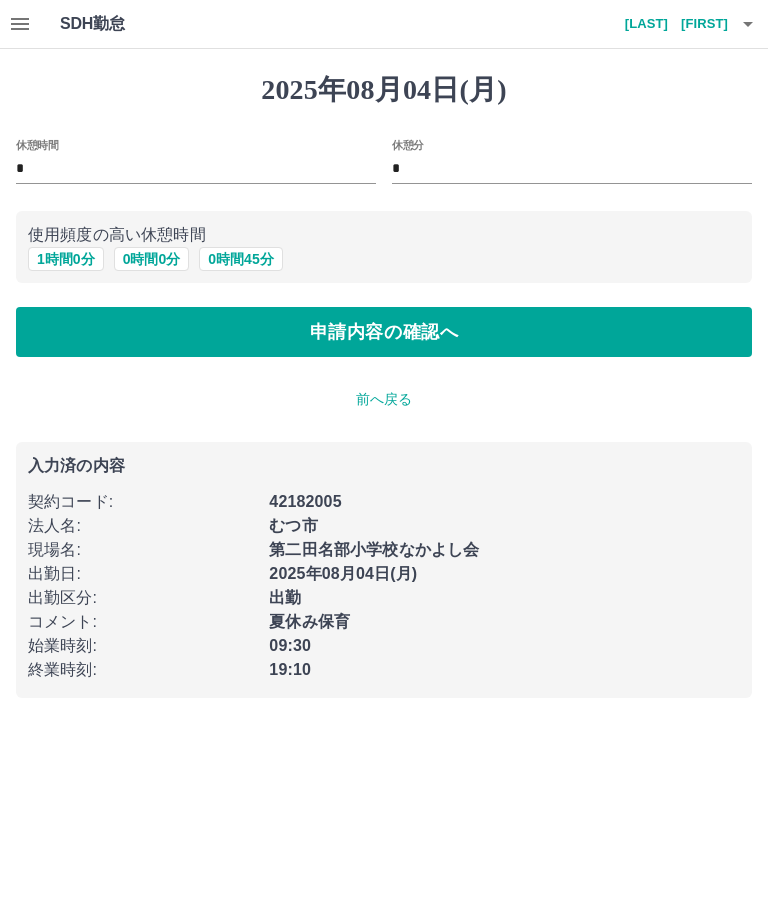 click on "1 時間 0 分" at bounding box center [66, 259] 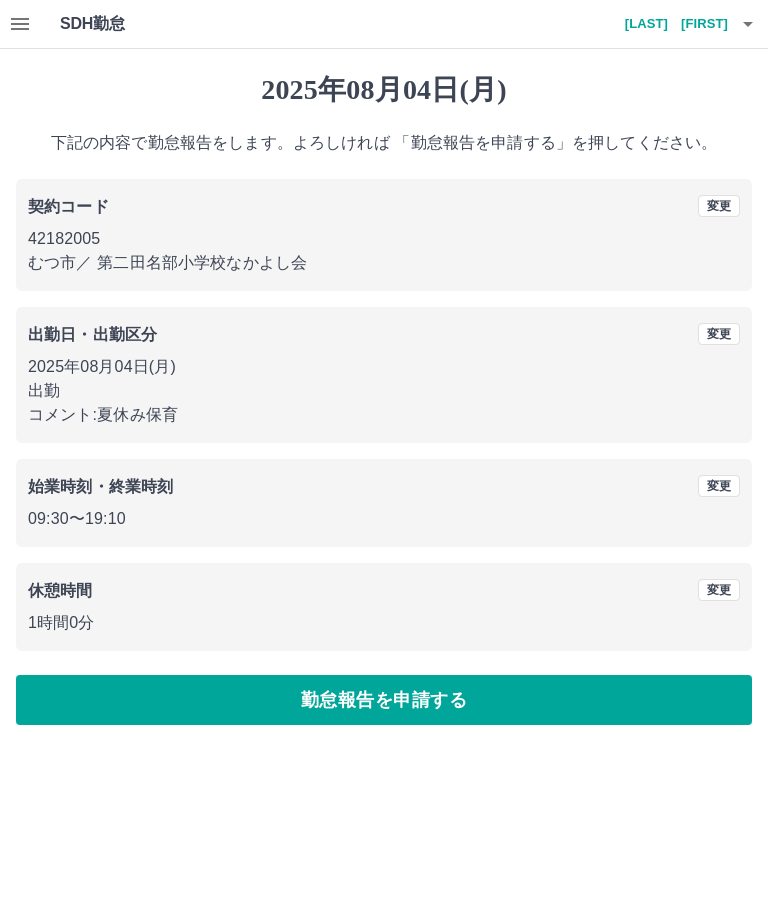 click on "勤怠報告を申請する" at bounding box center (384, 700) 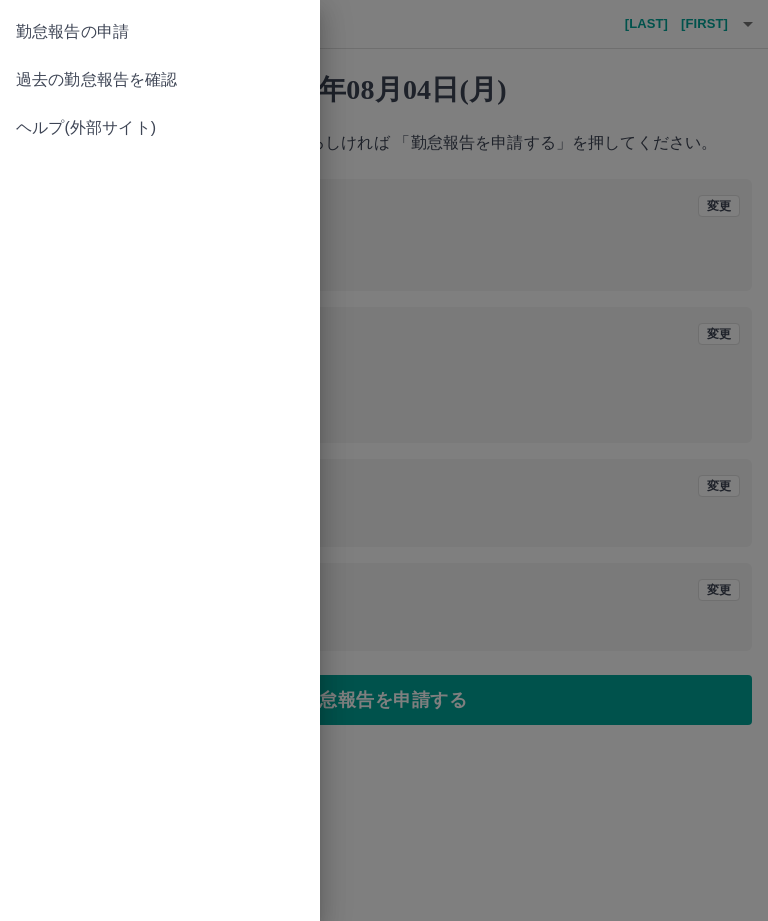 click on "過去の勤怠報告を確認" at bounding box center (160, 80) 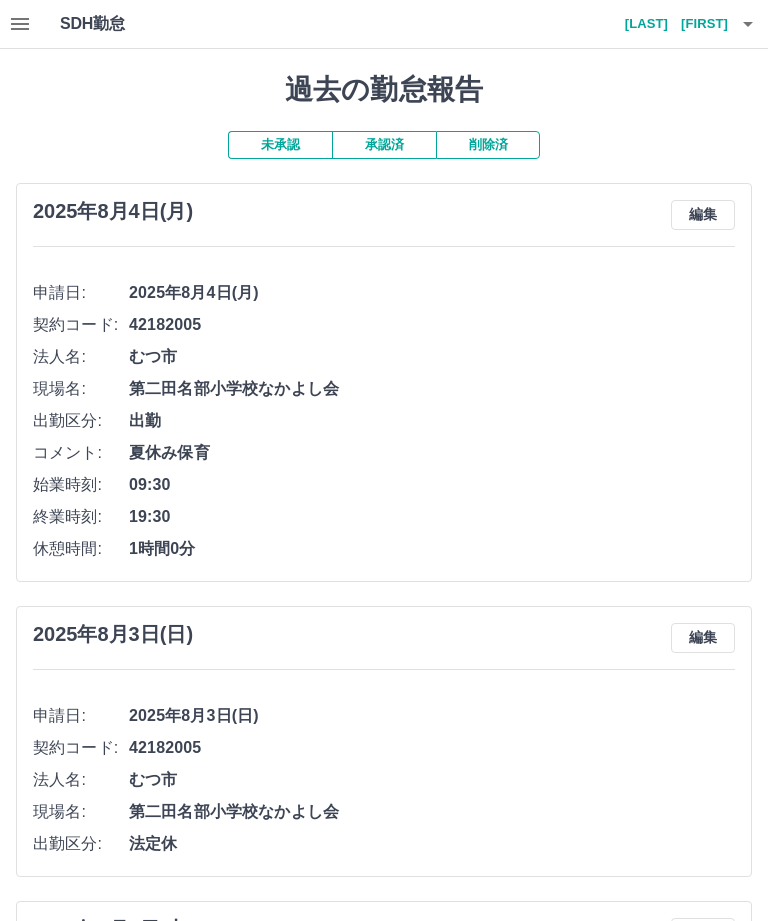 click on "編集" at bounding box center [703, 215] 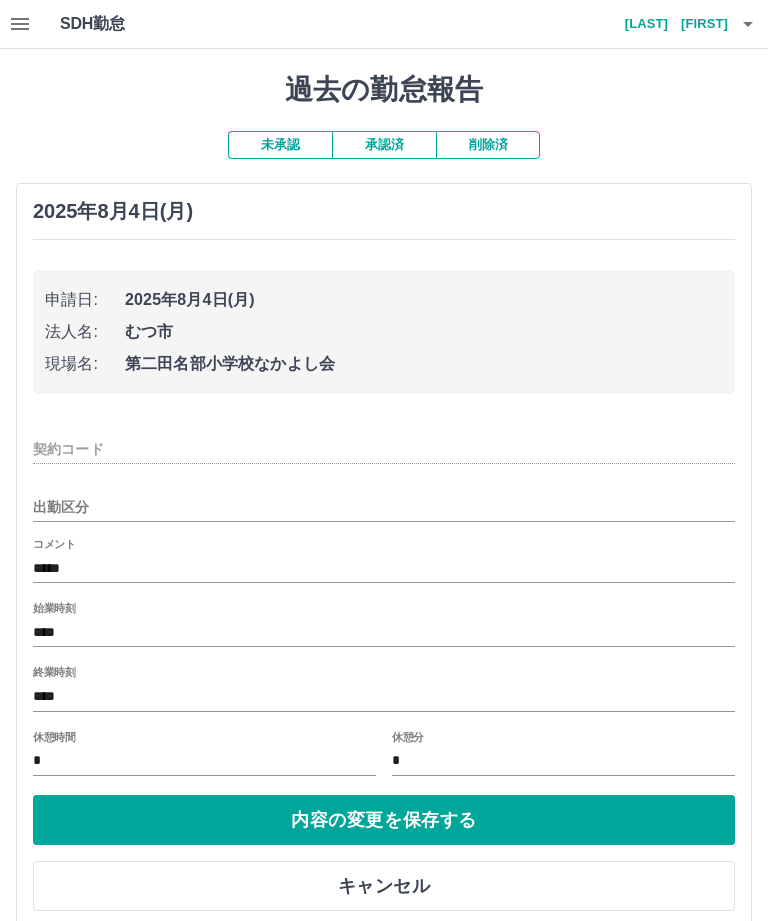 type on "********" 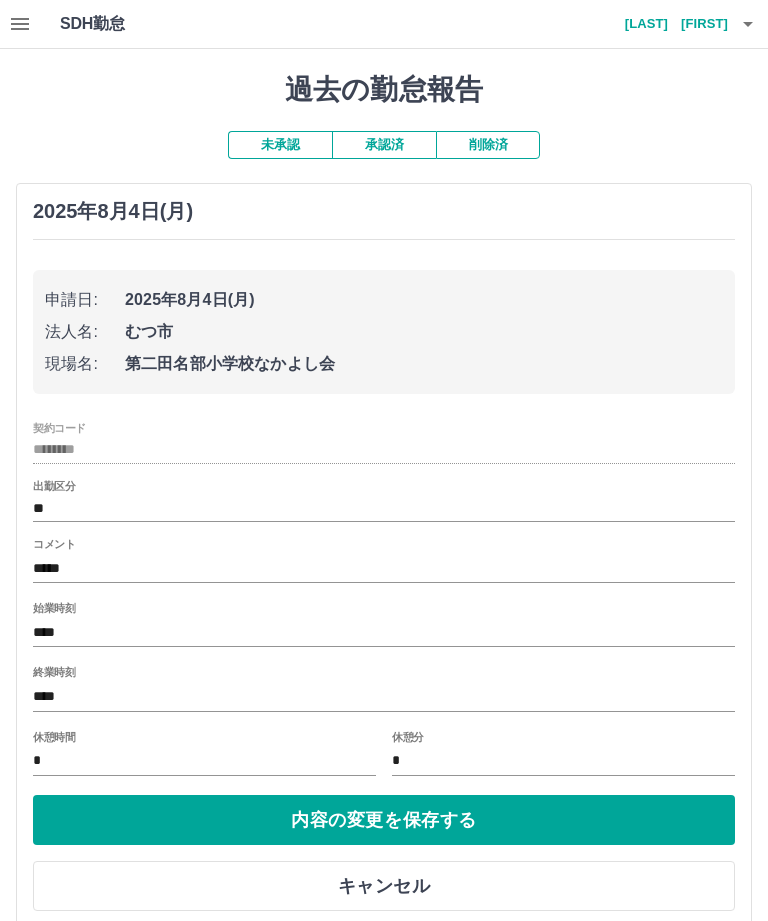 click on "終業時刻 ****" at bounding box center [384, 690] 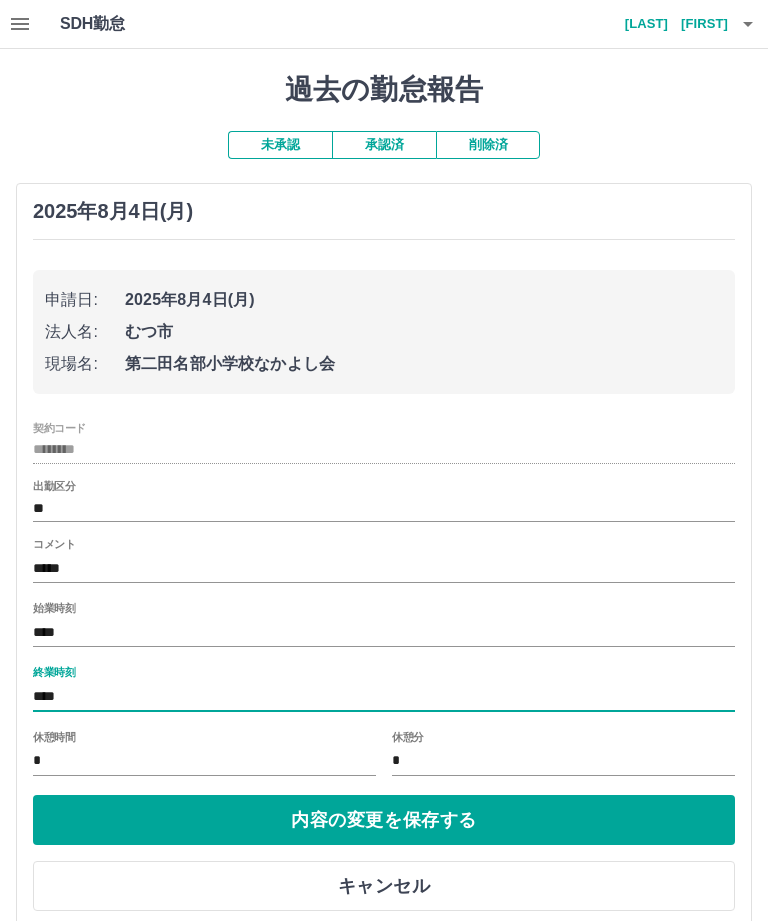 scroll, scrollTop: 79, scrollLeft: 0, axis: vertical 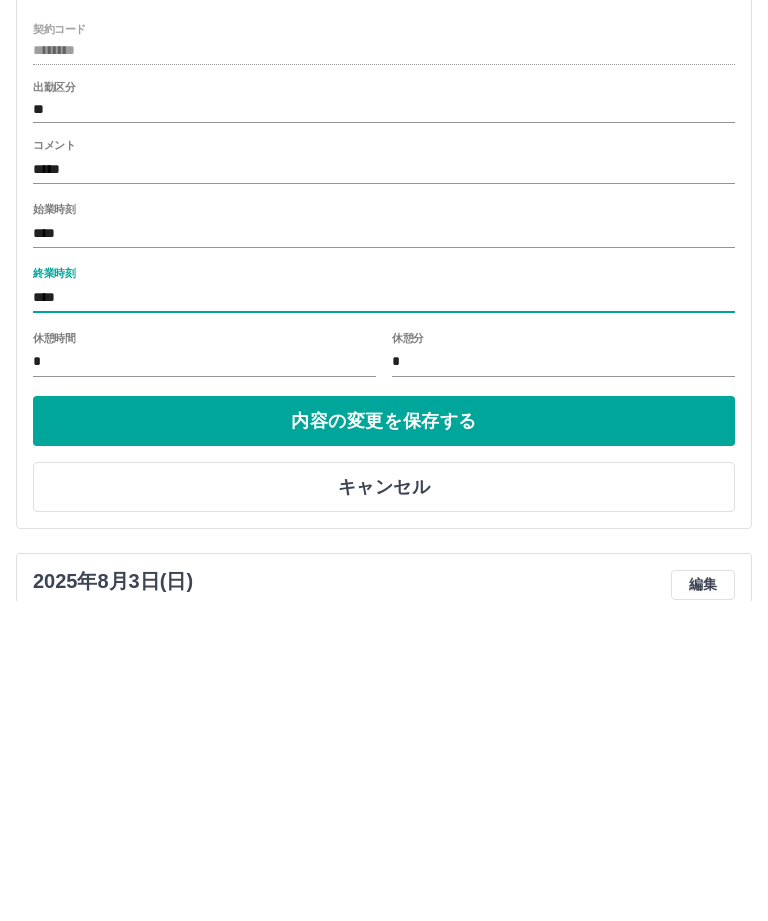 click on "****" at bounding box center [384, 617] 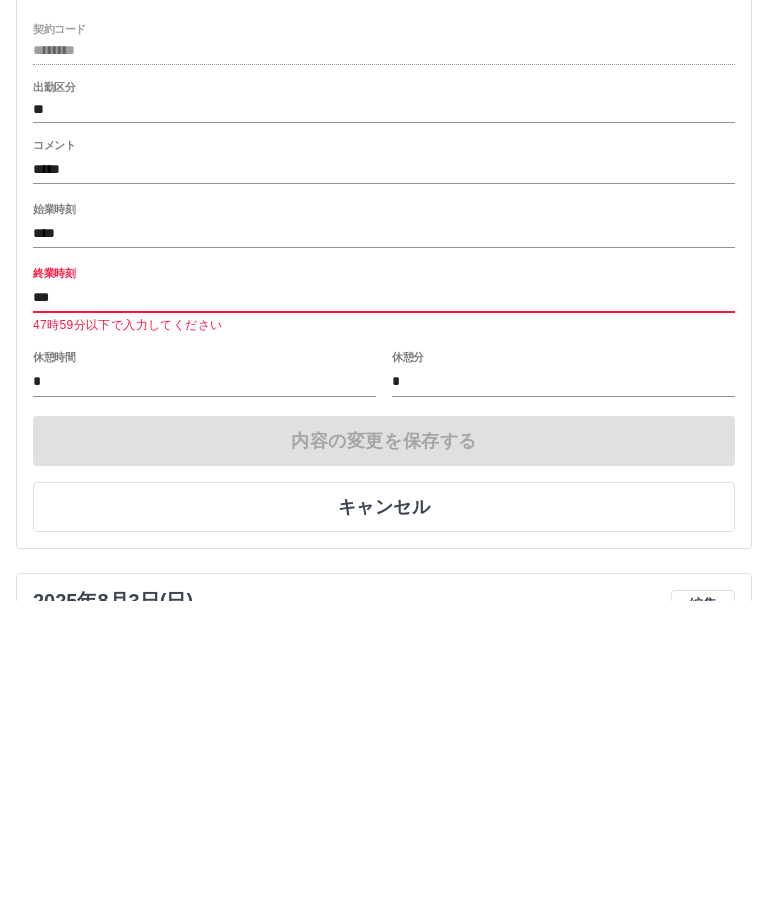type on "****" 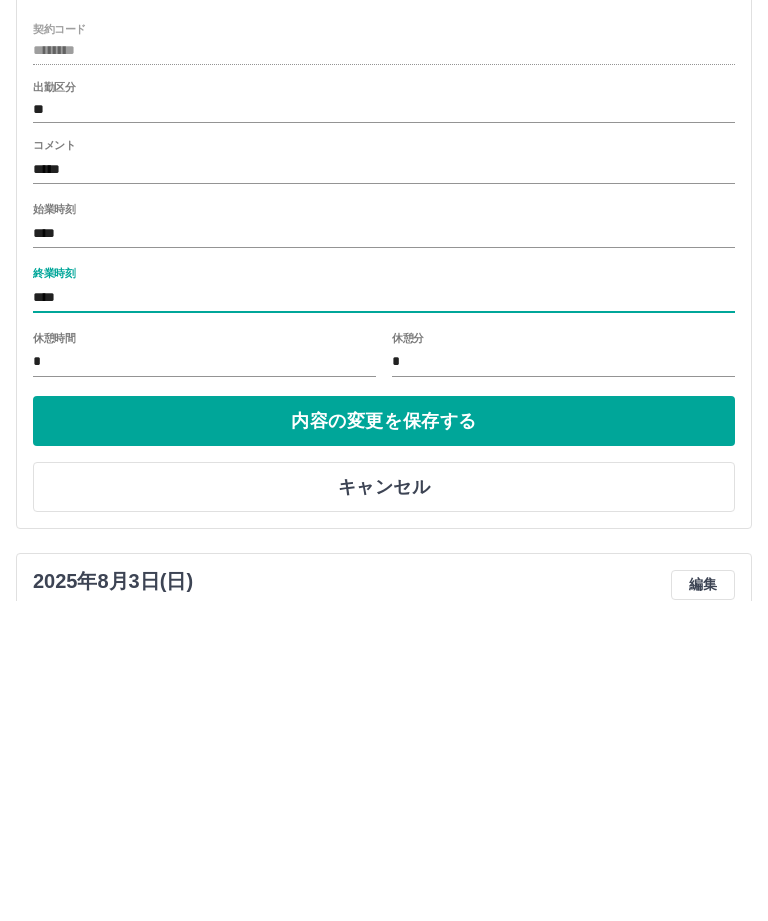 click on "内容の変更を保存する" at bounding box center (384, 741) 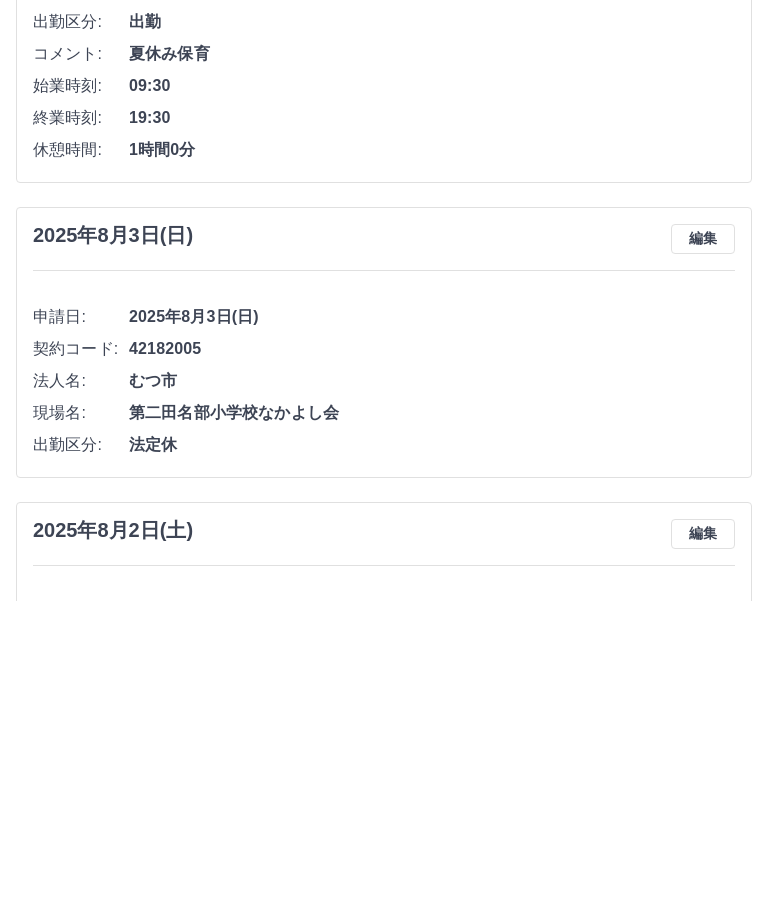 scroll, scrollTop: 400, scrollLeft: 0, axis: vertical 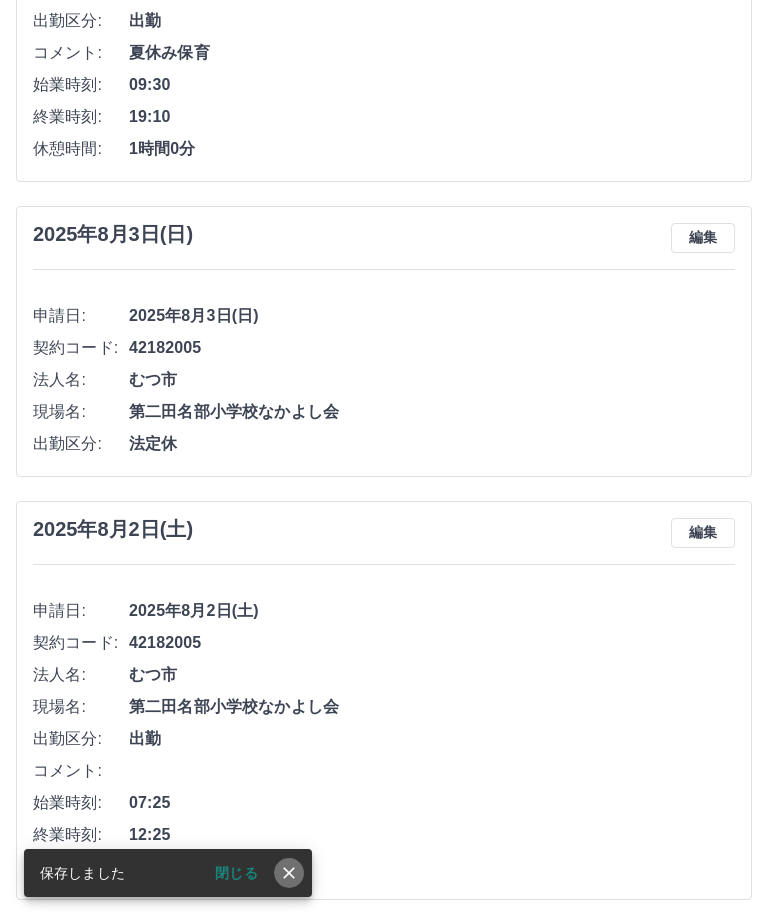 click at bounding box center [289, 873] 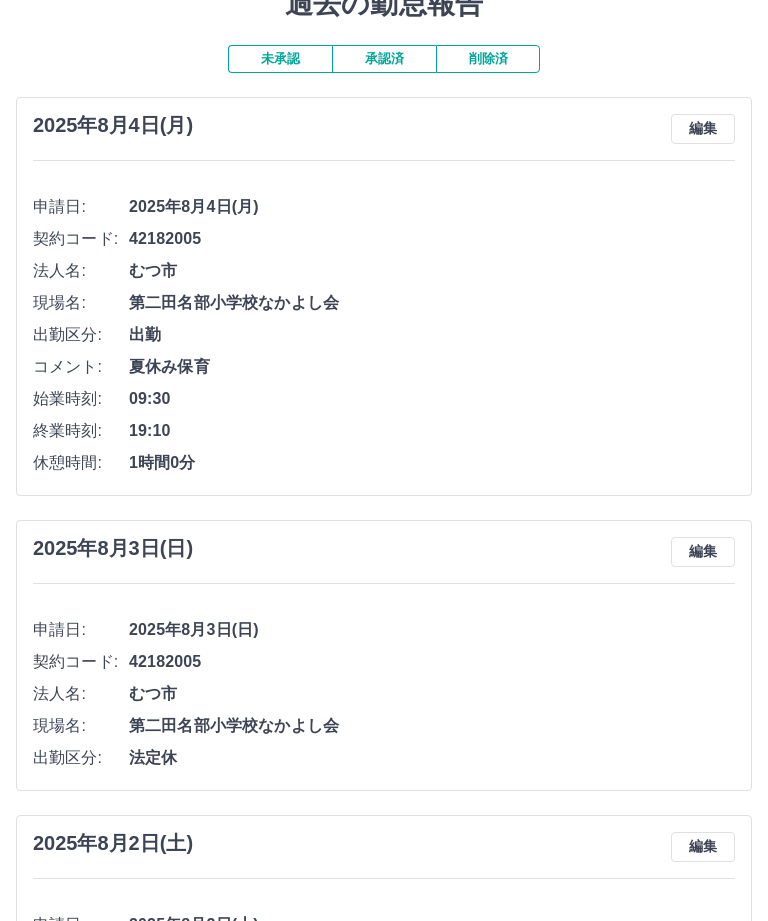scroll, scrollTop: 0, scrollLeft: 0, axis: both 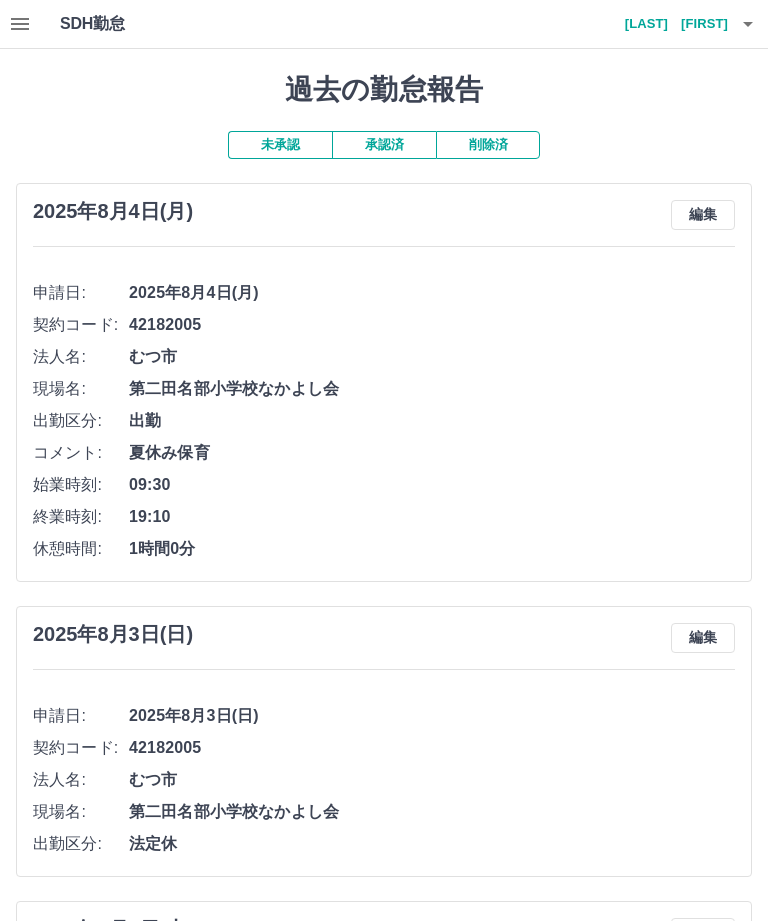 click on "[LAST]　[FIRST]" at bounding box center (668, 24) 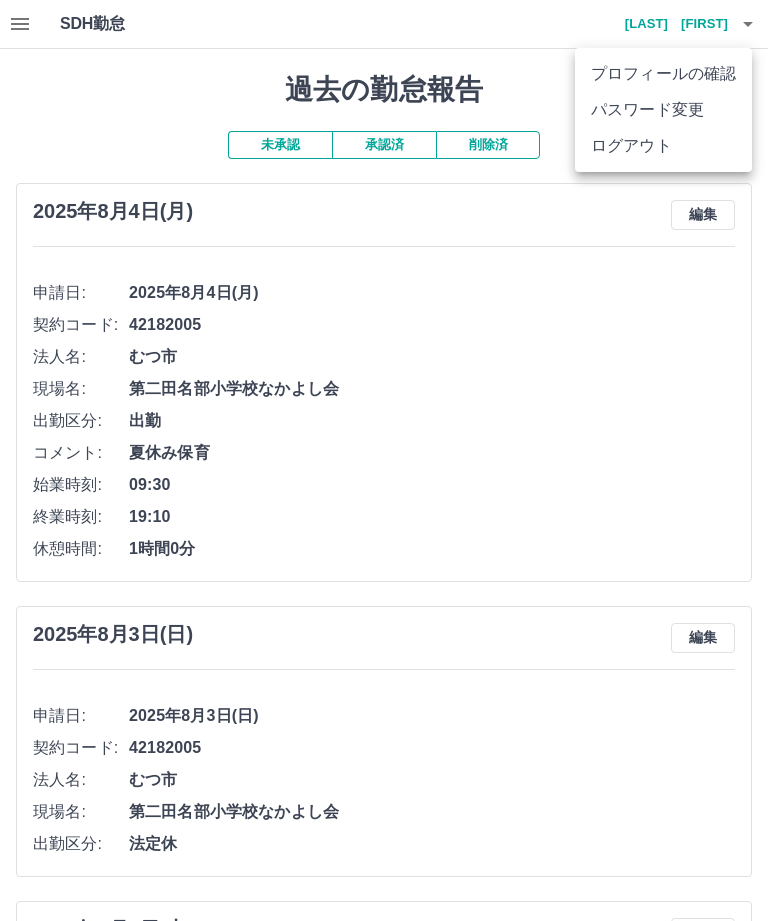 click on "ログアウト" at bounding box center (663, 146) 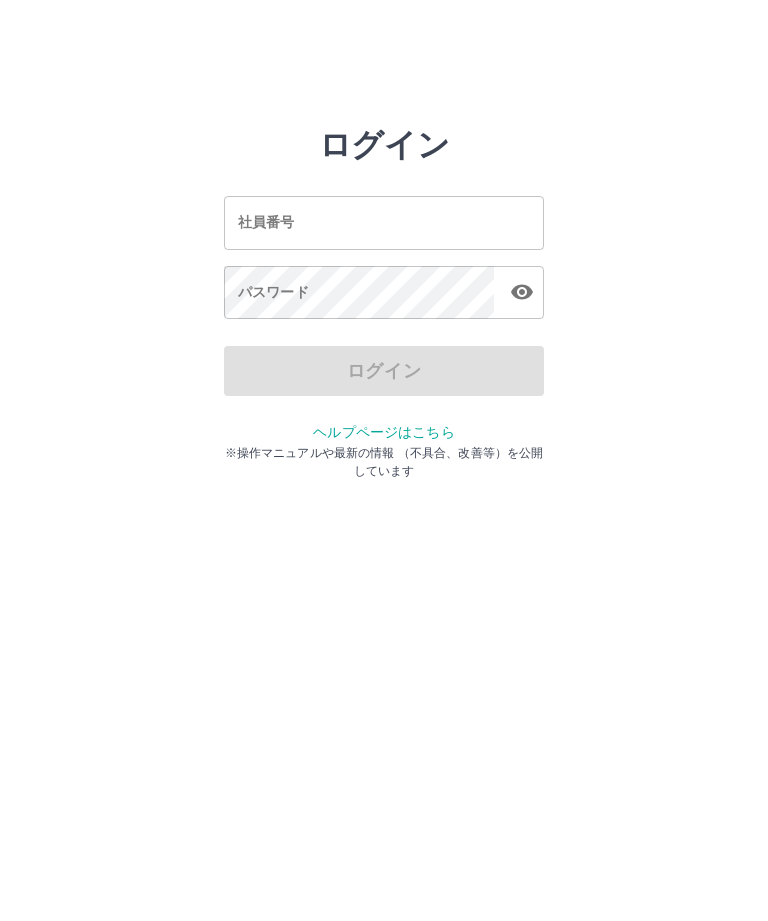 scroll, scrollTop: 0, scrollLeft: 0, axis: both 